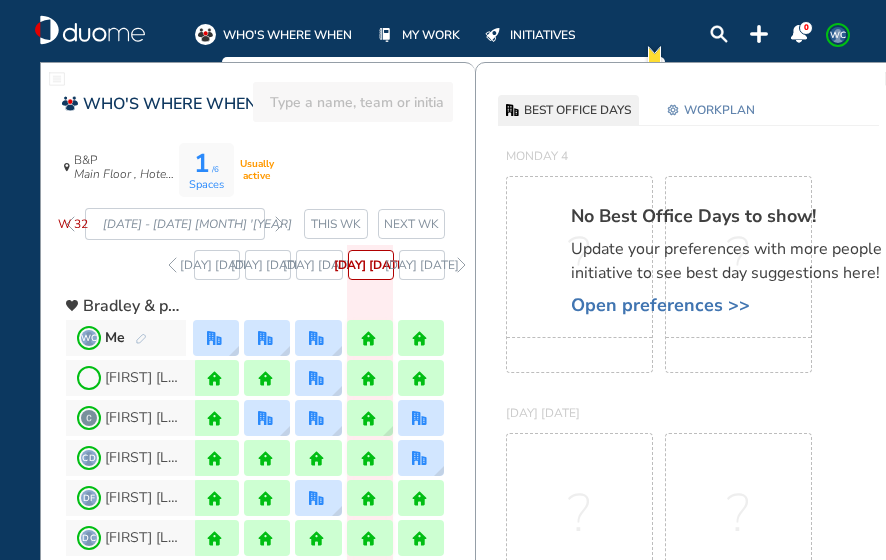 scroll, scrollTop: 0, scrollLeft: 0, axis: both 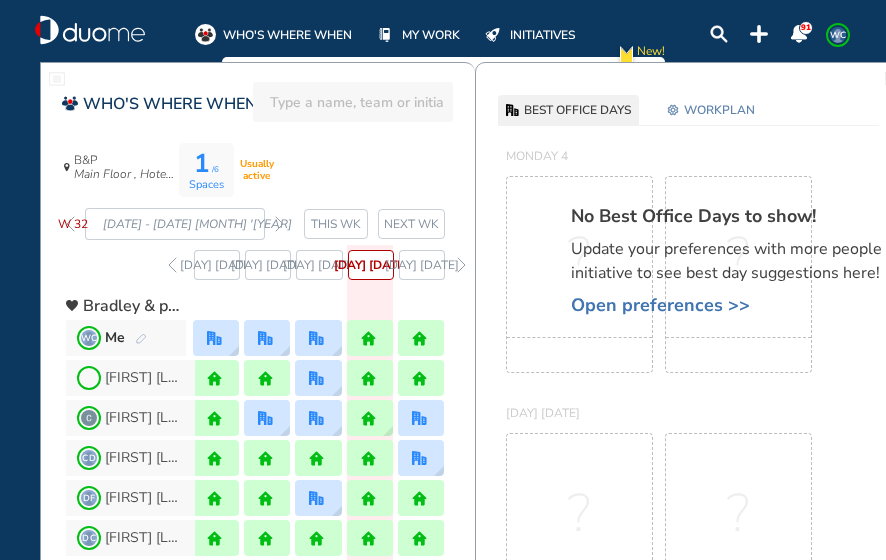 click at bounding box center [279, 224] 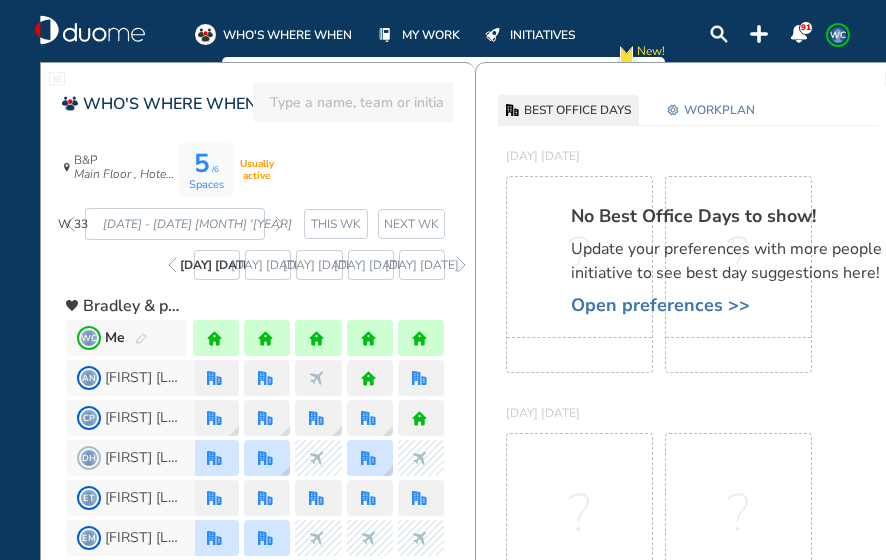 click at bounding box center (279, 224) 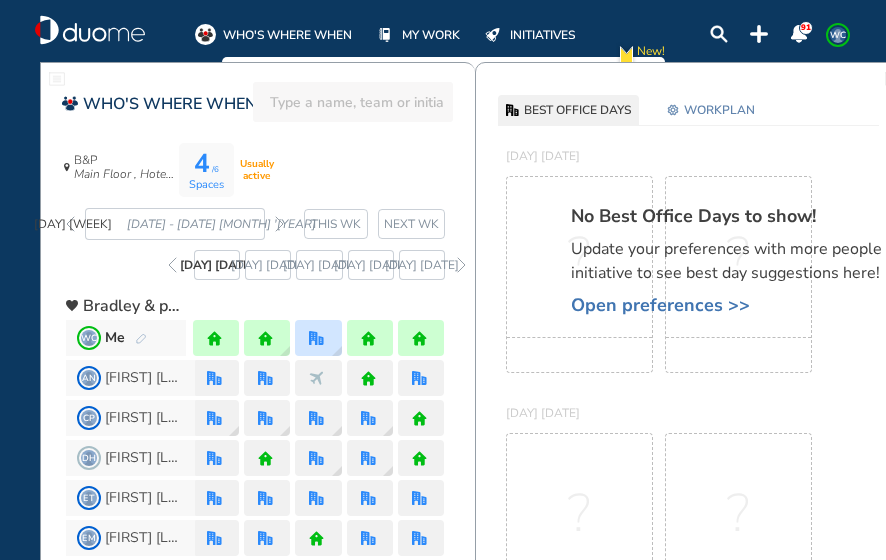click at bounding box center [279, 224] 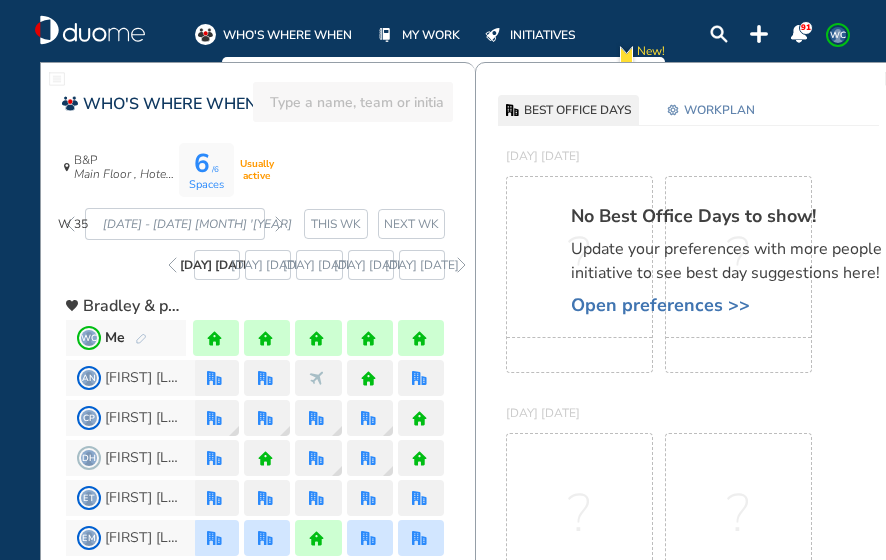 click at bounding box center (279, 224) 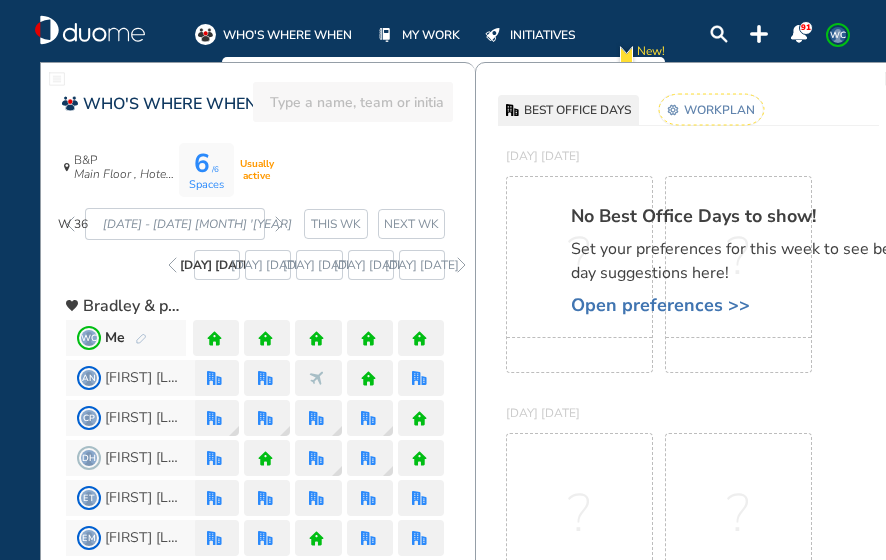 click at bounding box center [279, 224] 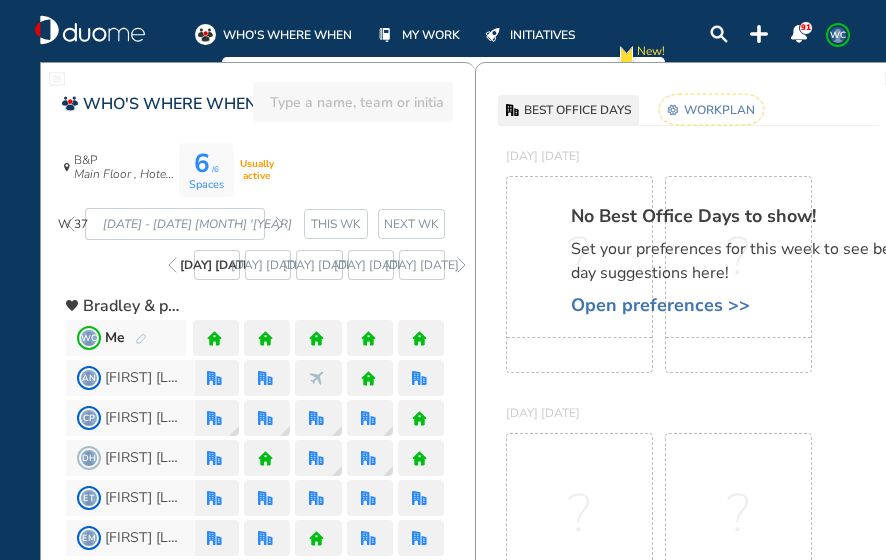 click at bounding box center (70, 224) 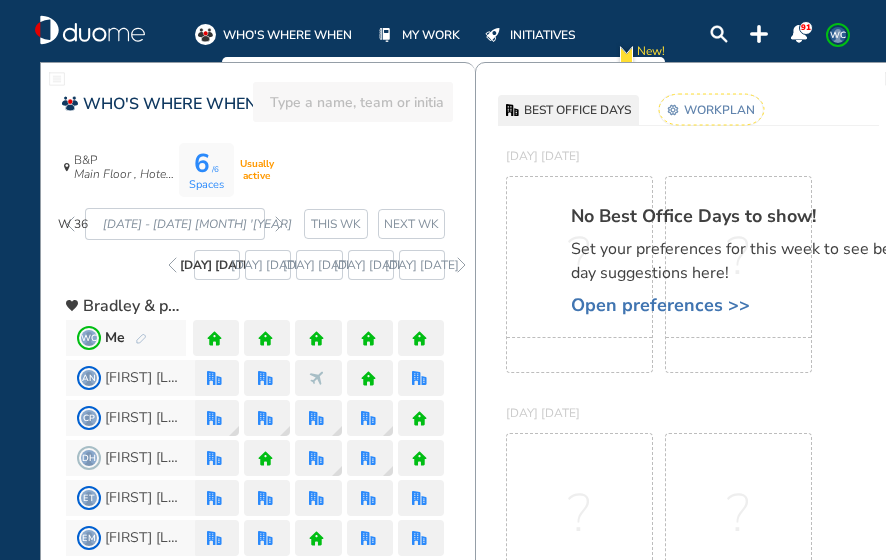 click at bounding box center [141, 339] 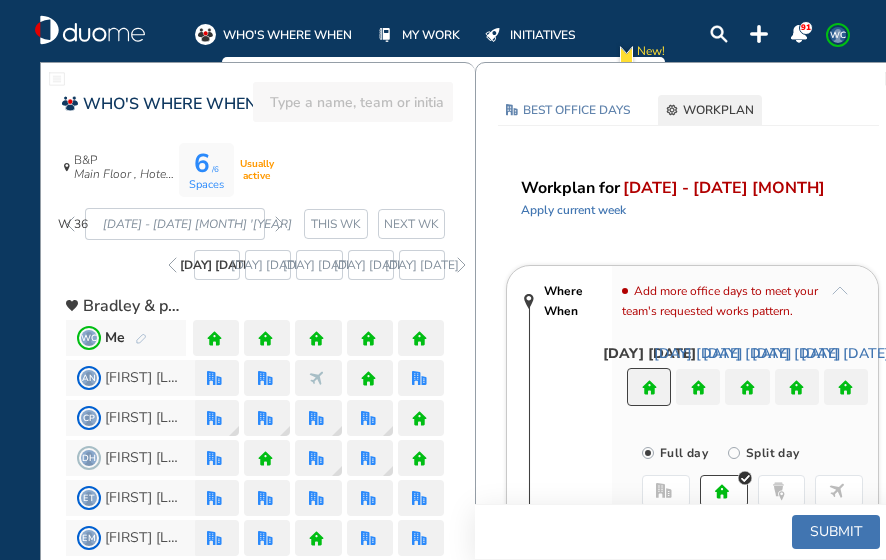click at bounding box center (698, 387) 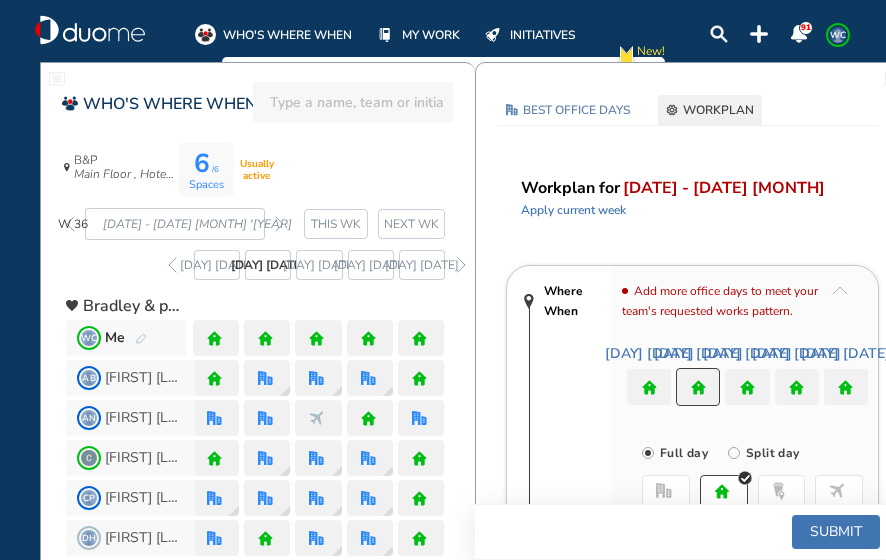 click on "office" at bounding box center [666, 491] 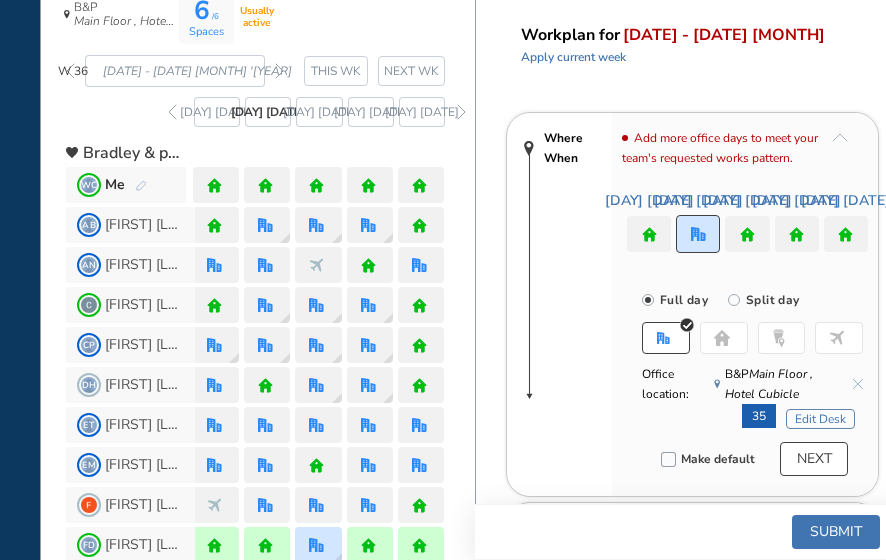 scroll, scrollTop: 154, scrollLeft: 0, axis: vertical 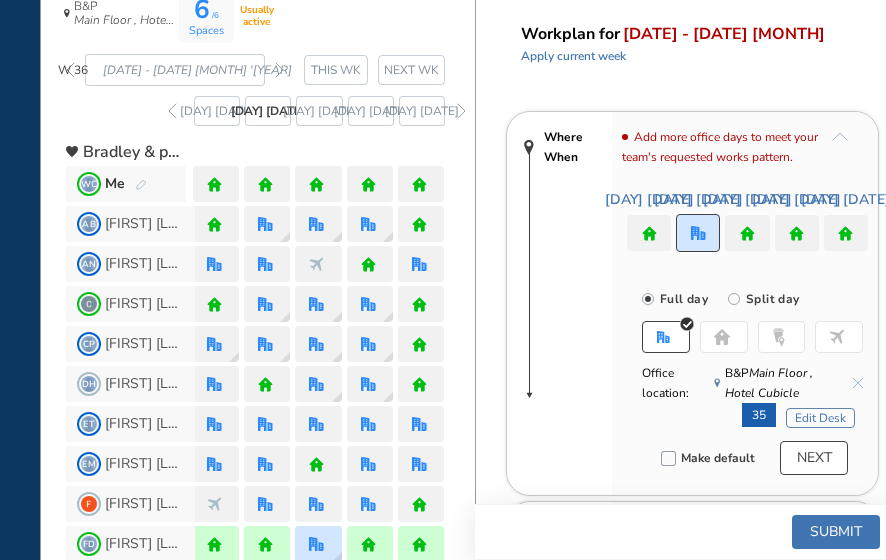 click on "Edit Desk" at bounding box center [820, 418] 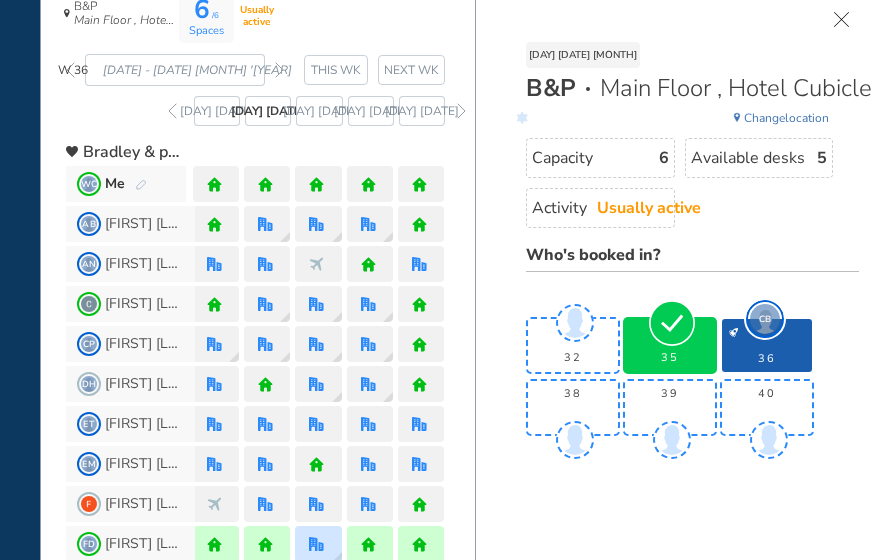 click on "35" at bounding box center [670, 358] 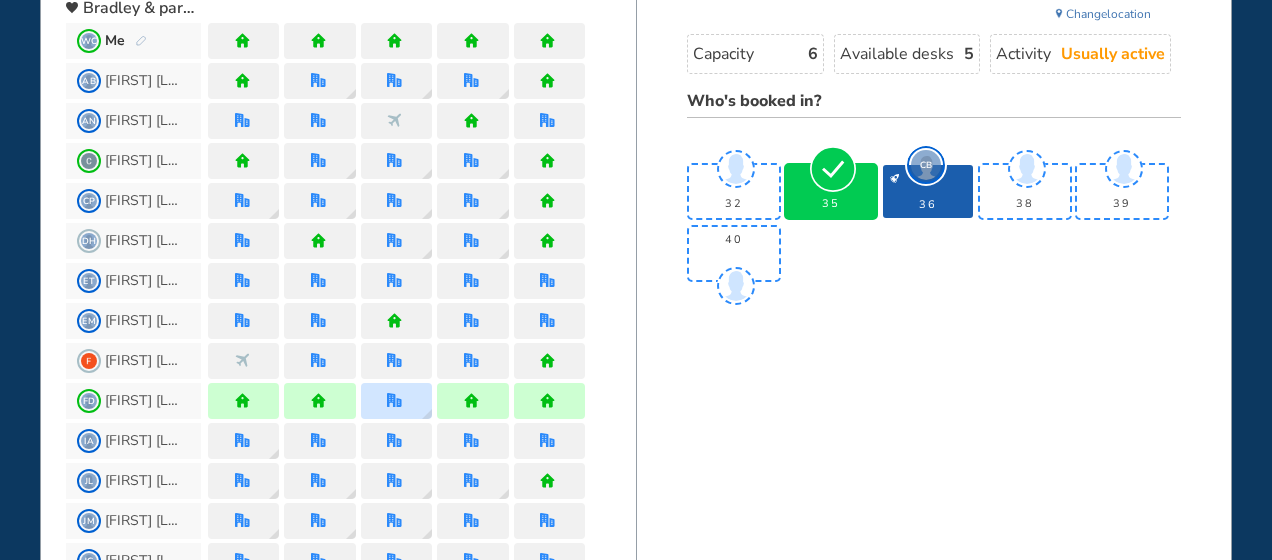 scroll, scrollTop: 22, scrollLeft: 0, axis: vertical 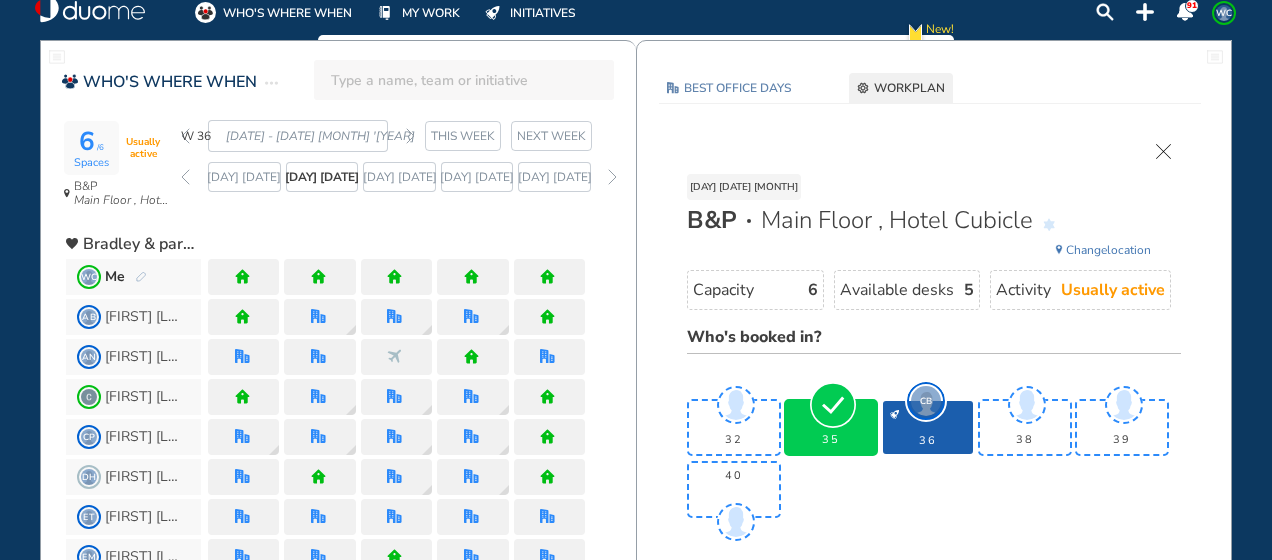 click at bounding box center [833, 405] 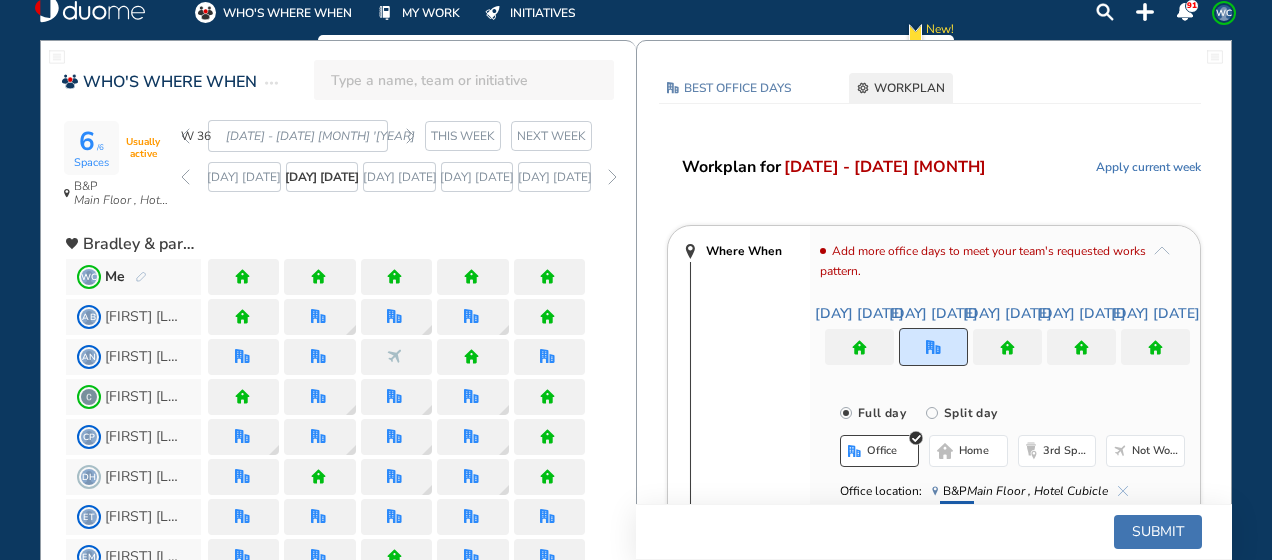 click at bounding box center (1007, 347) 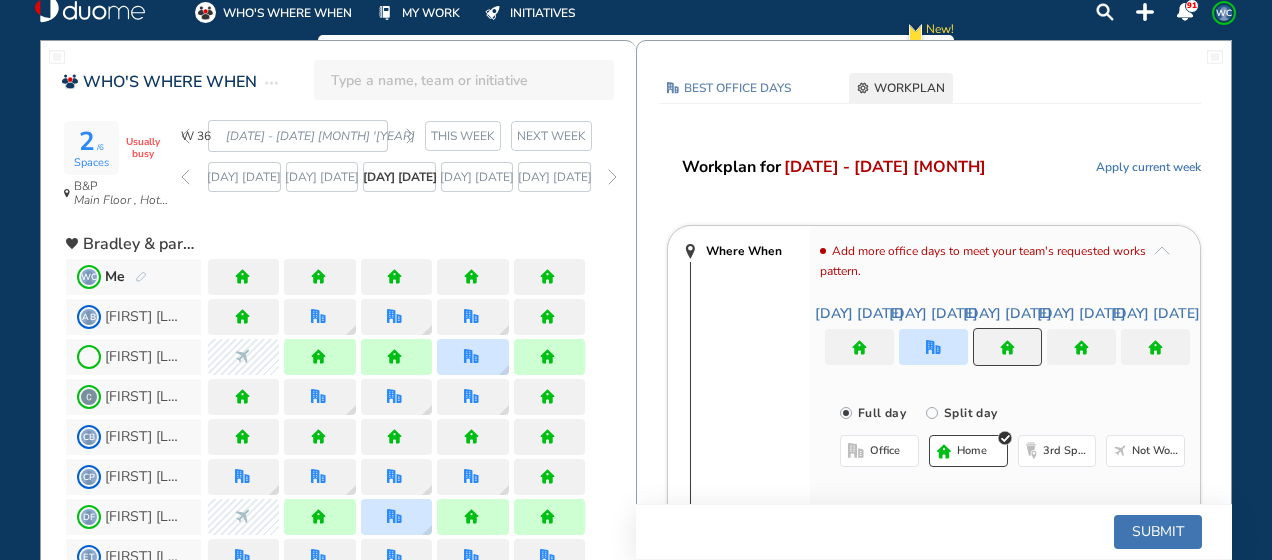 click on "office" at bounding box center (879, 451) 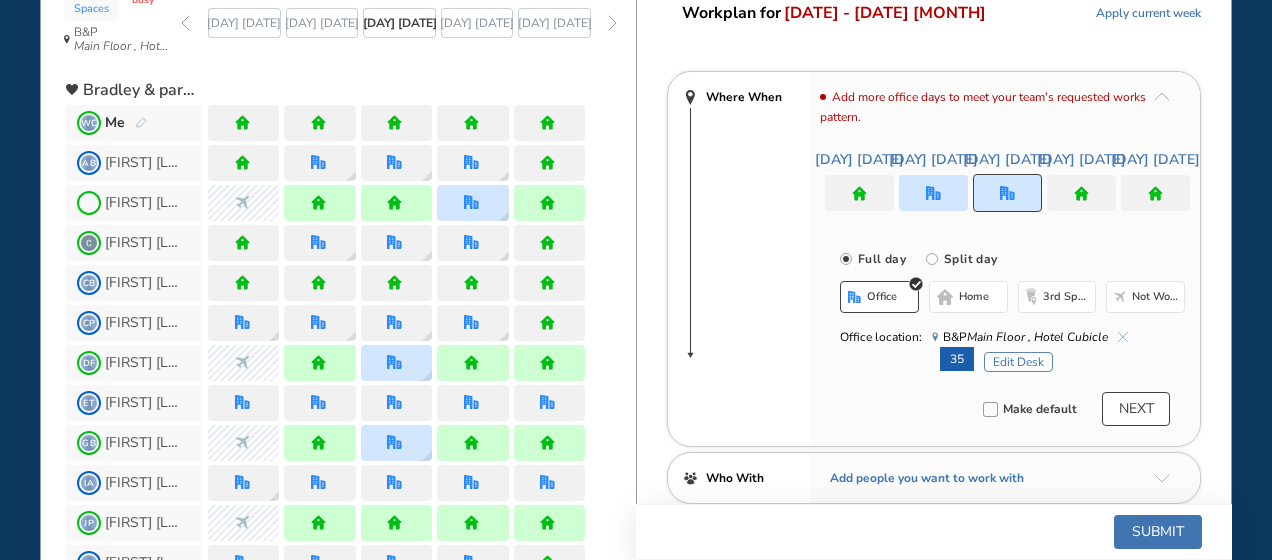 scroll, scrollTop: 178, scrollLeft: 0, axis: vertical 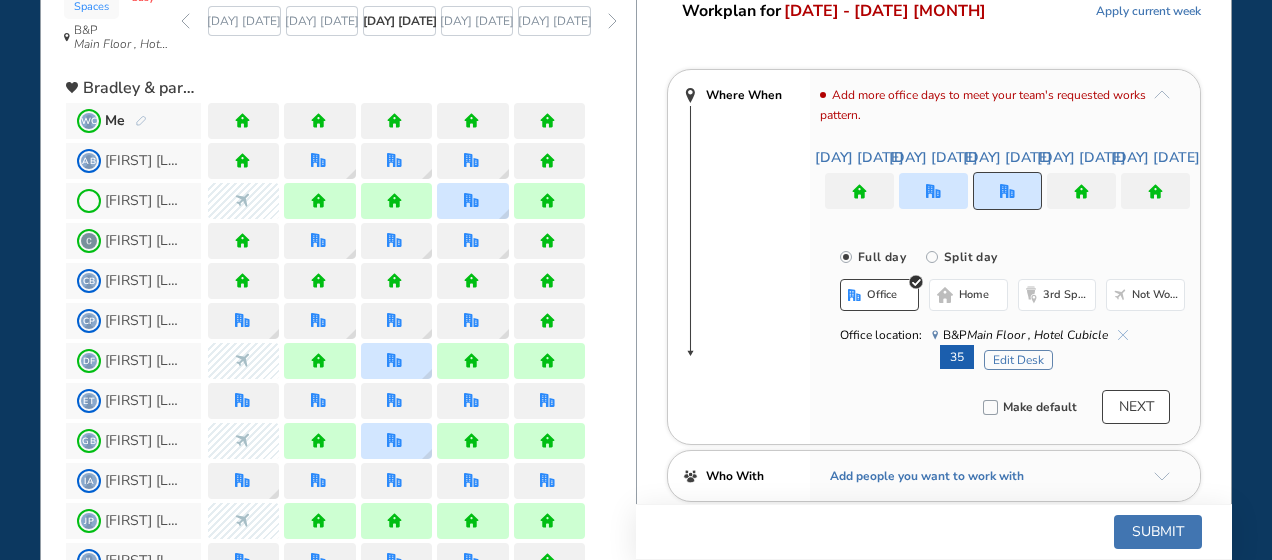 drag, startPoint x: 987, startPoint y: 449, endPoint x: 885, endPoint y: 404, distance: 111.48543 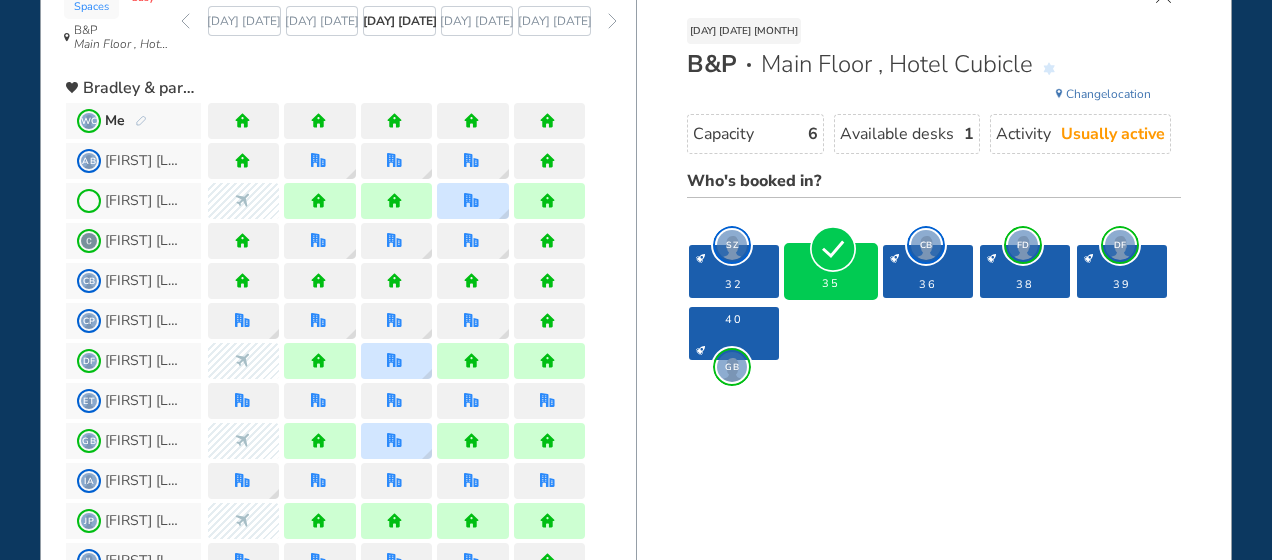 click at bounding box center [833, 249] 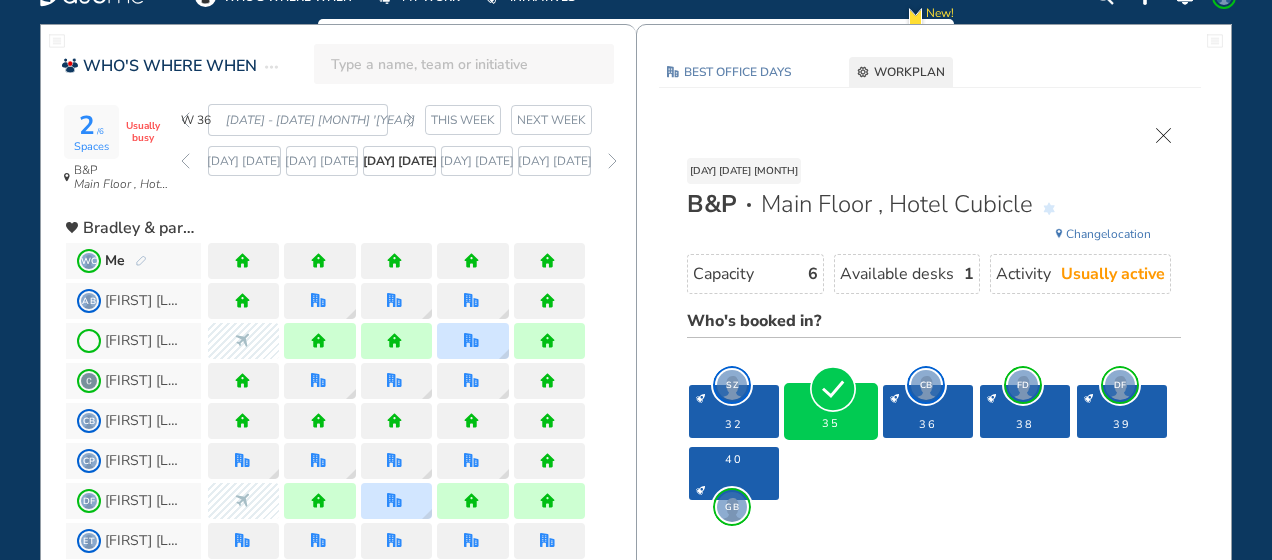 scroll, scrollTop: 38, scrollLeft: 0, axis: vertical 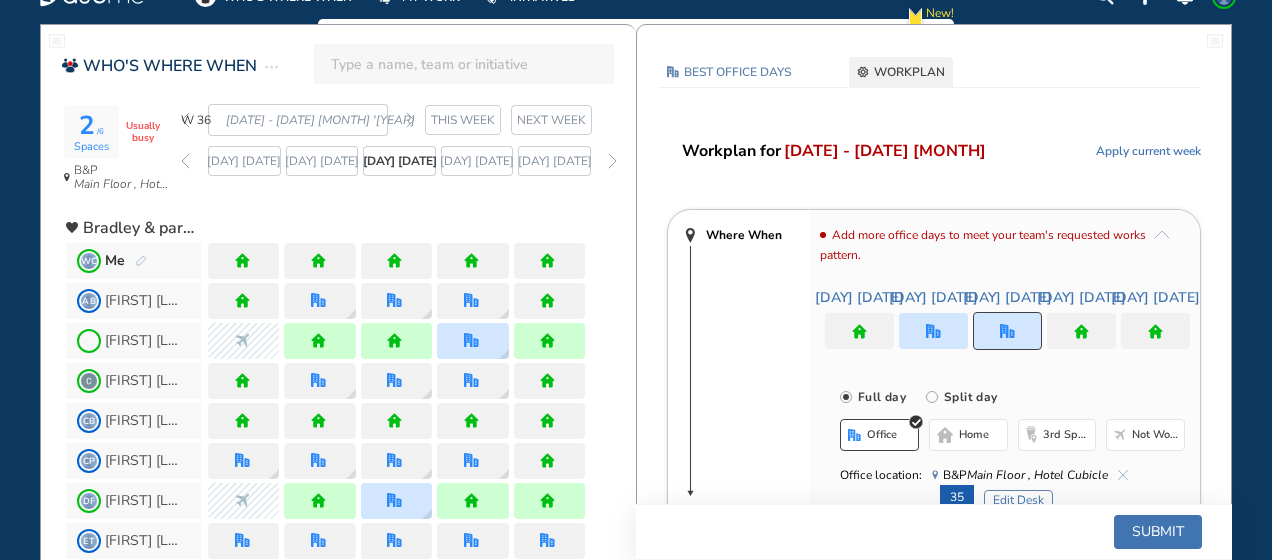 click at bounding box center (1081, 331) 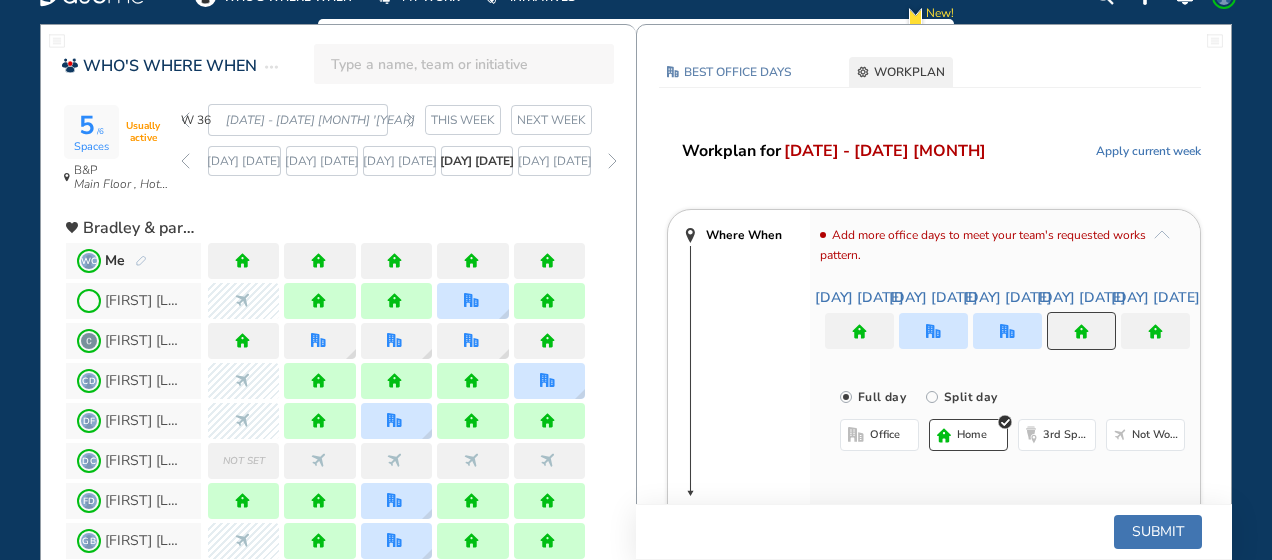 click on "office" at bounding box center (879, 435) 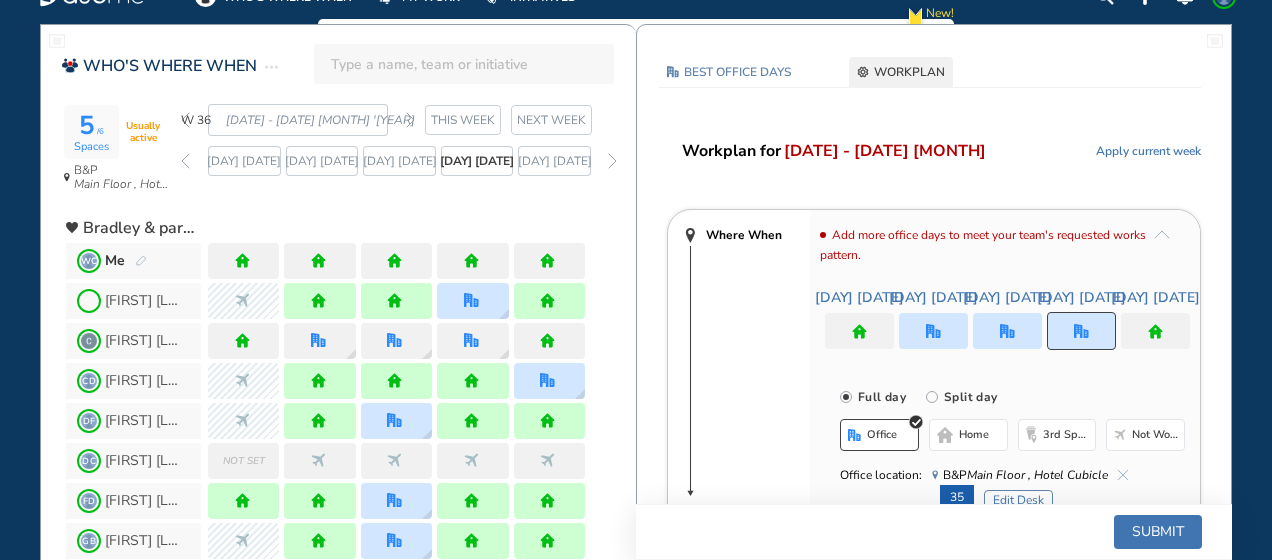 click on "Edit Desk" at bounding box center [1018, 500] 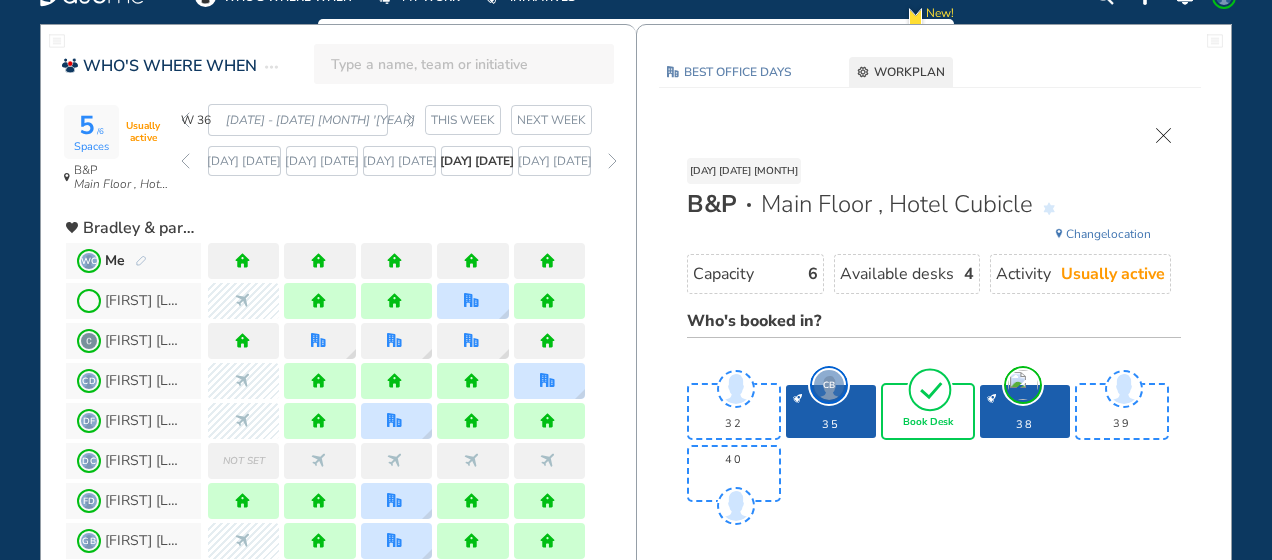 click on "Book Desk" at bounding box center [928, 411] 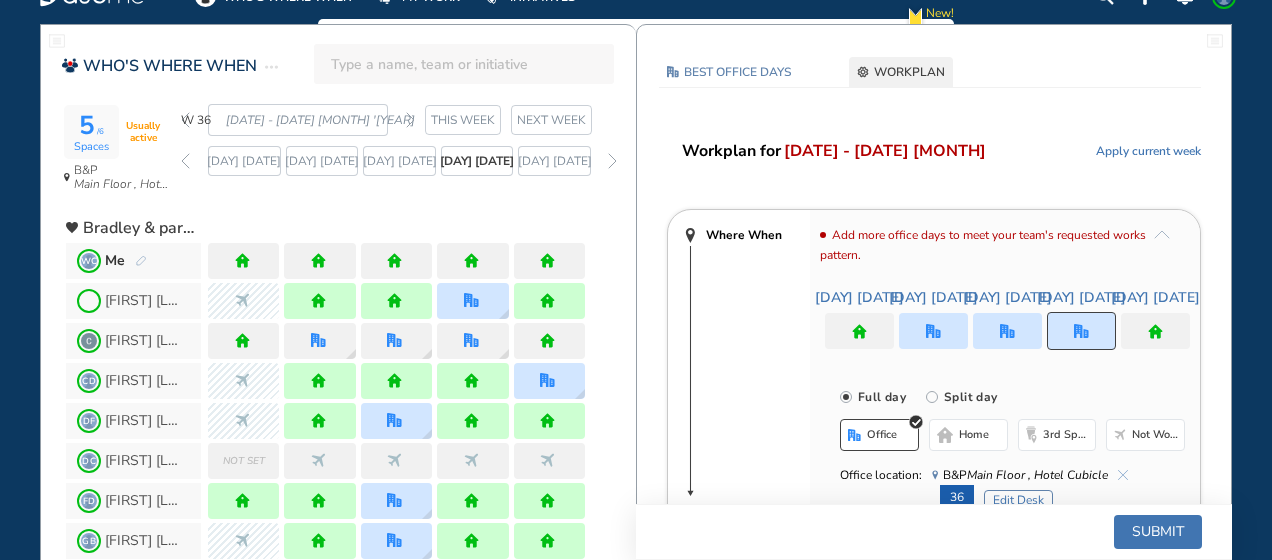 click on "Submit" at bounding box center (1158, 532) 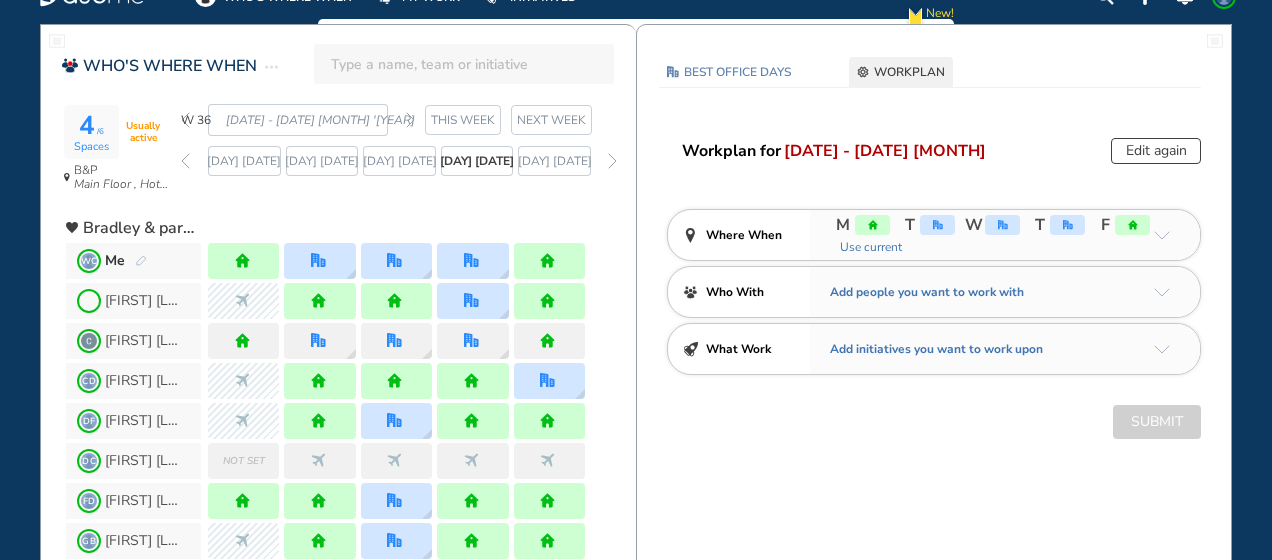 click on "[DAY] [WEEK] [DATE] - [DATE] [MONTH] '[YEAR]" at bounding box center [298, 120] 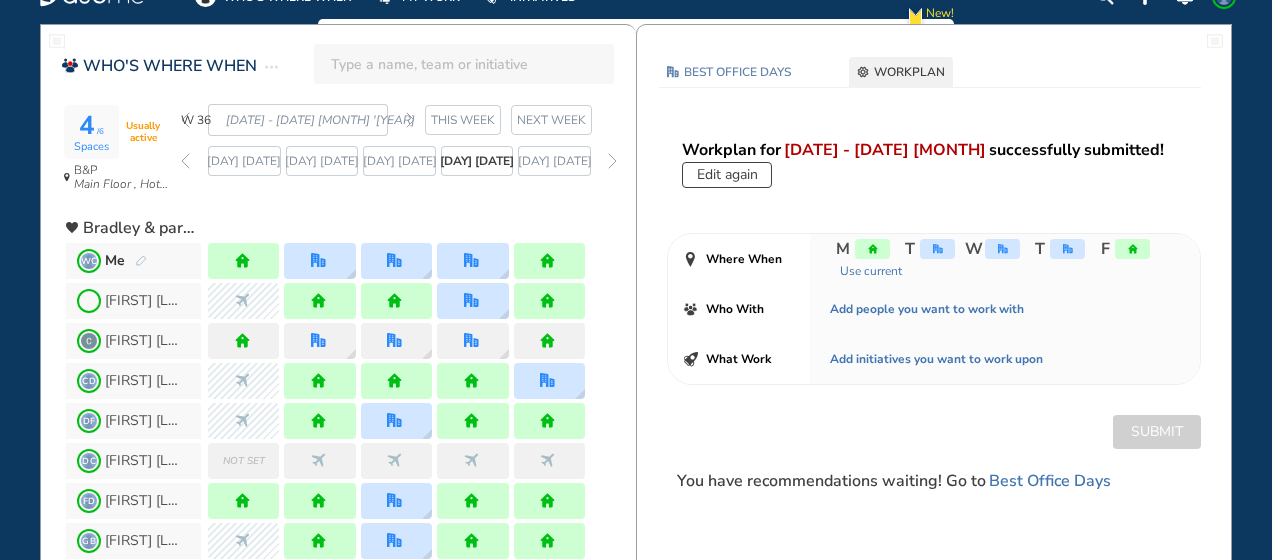 click at bounding box center (410, 120) 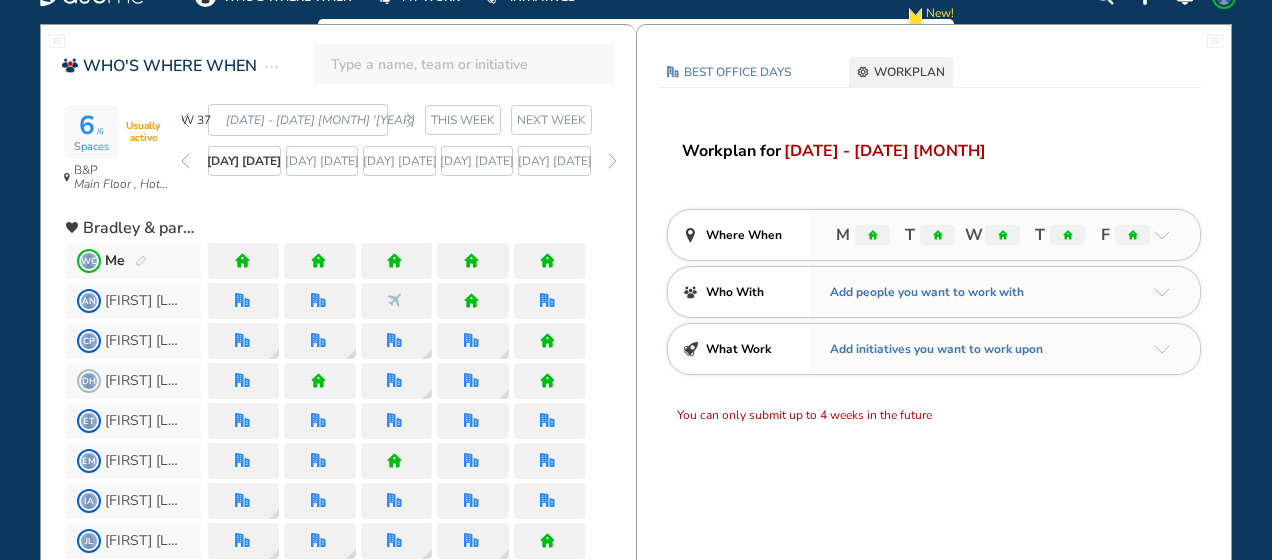 click at bounding box center [410, 120] 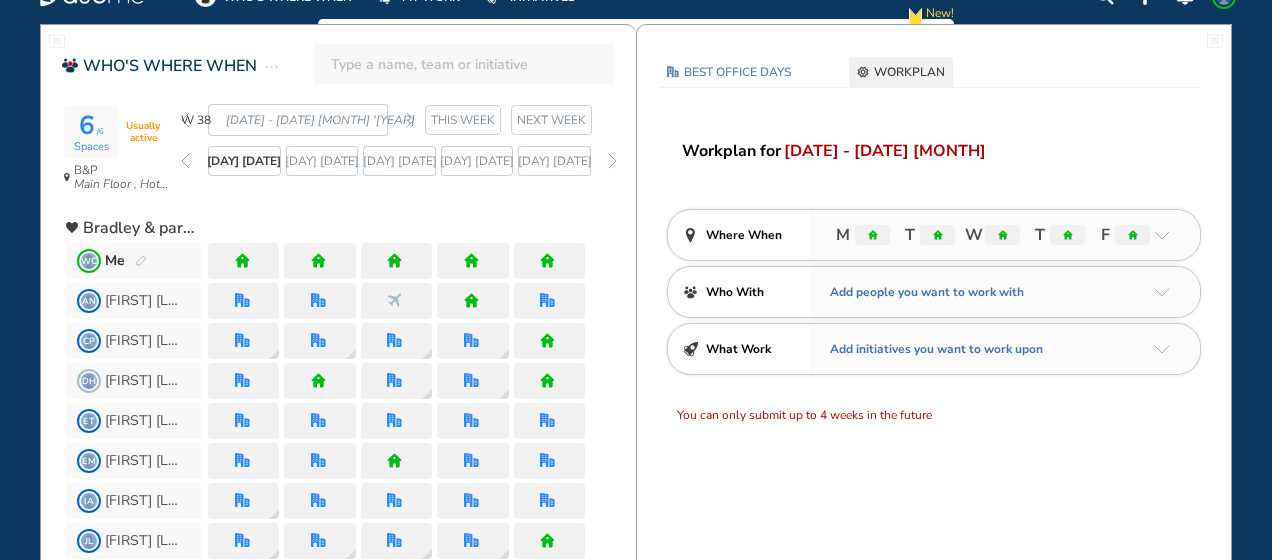 click at bounding box center [1002, 235] 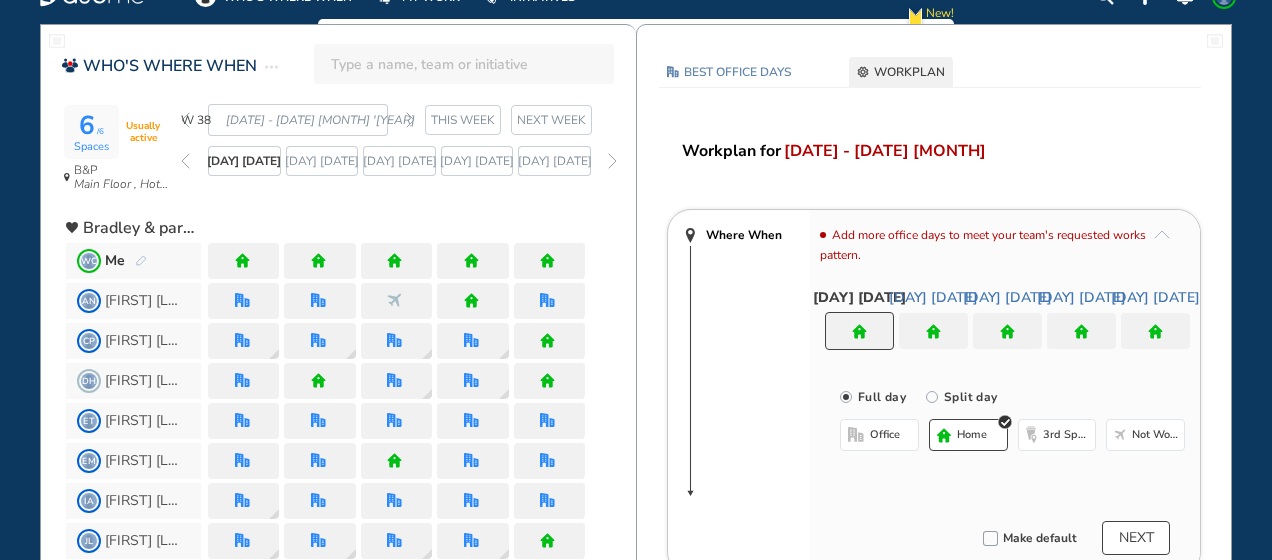 click at bounding box center [1007, 331] 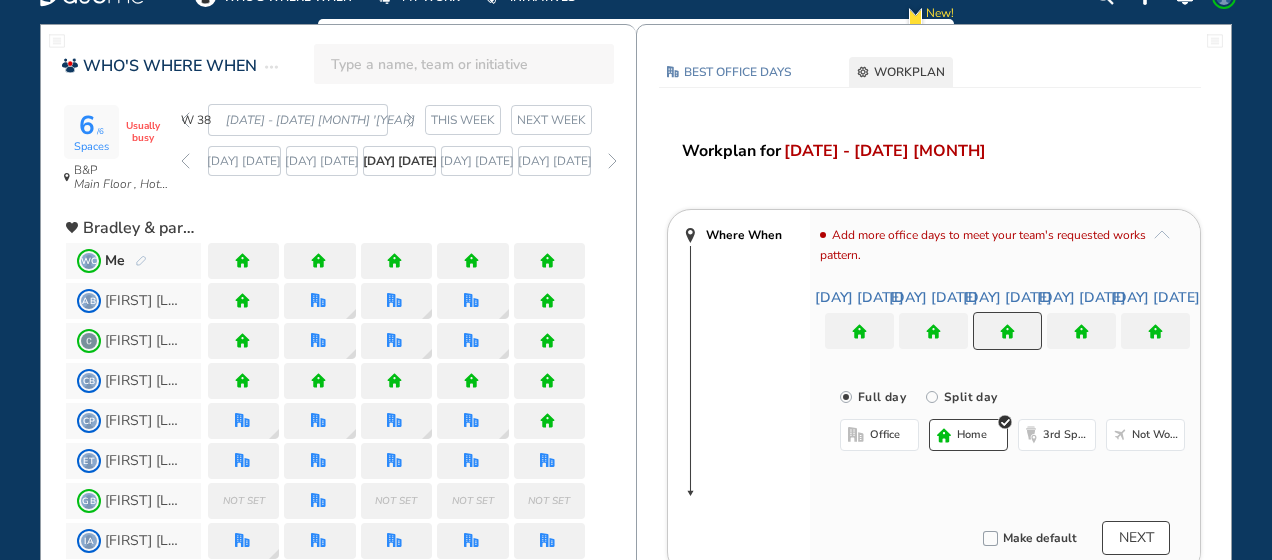 click on "office" at bounding box center (885, 435) 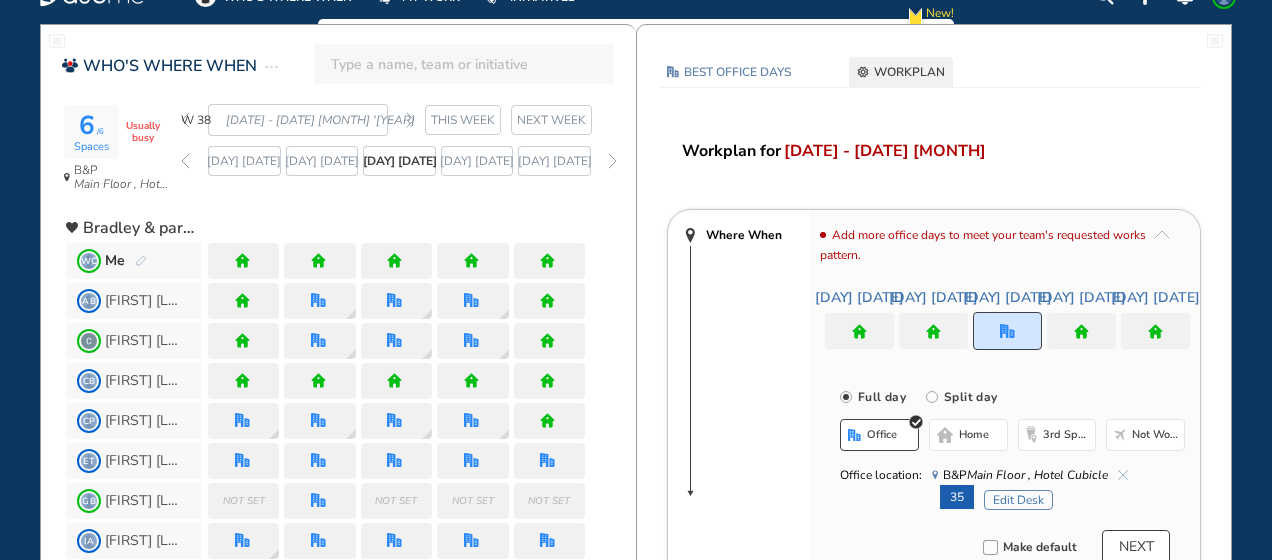 click on "Edit Desk" at bounding box center [1018, 500] 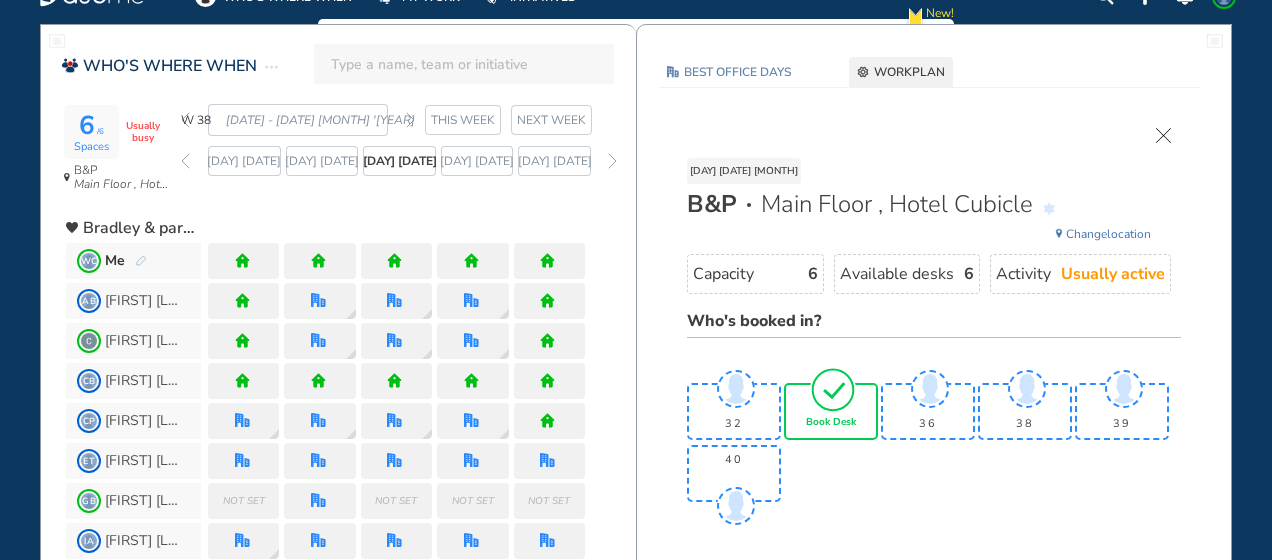 click at bounding box center [833, 389] 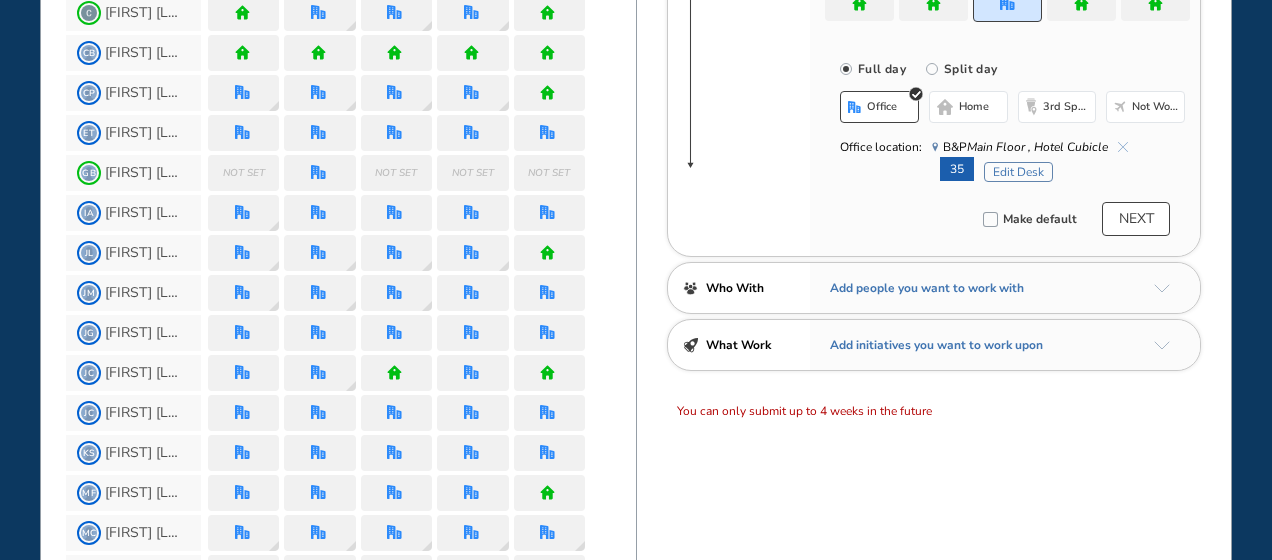 scroll, scrollTop: 364, scrollLeft: 0, axis: vertical 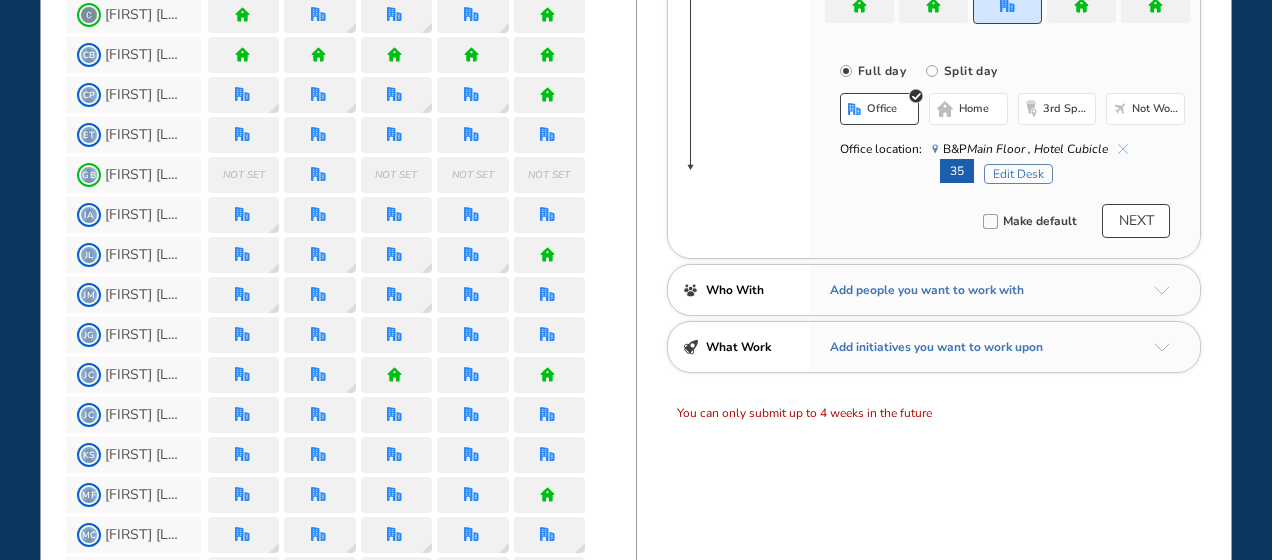 click on "NEXT" at bounding box center (1136, 221) 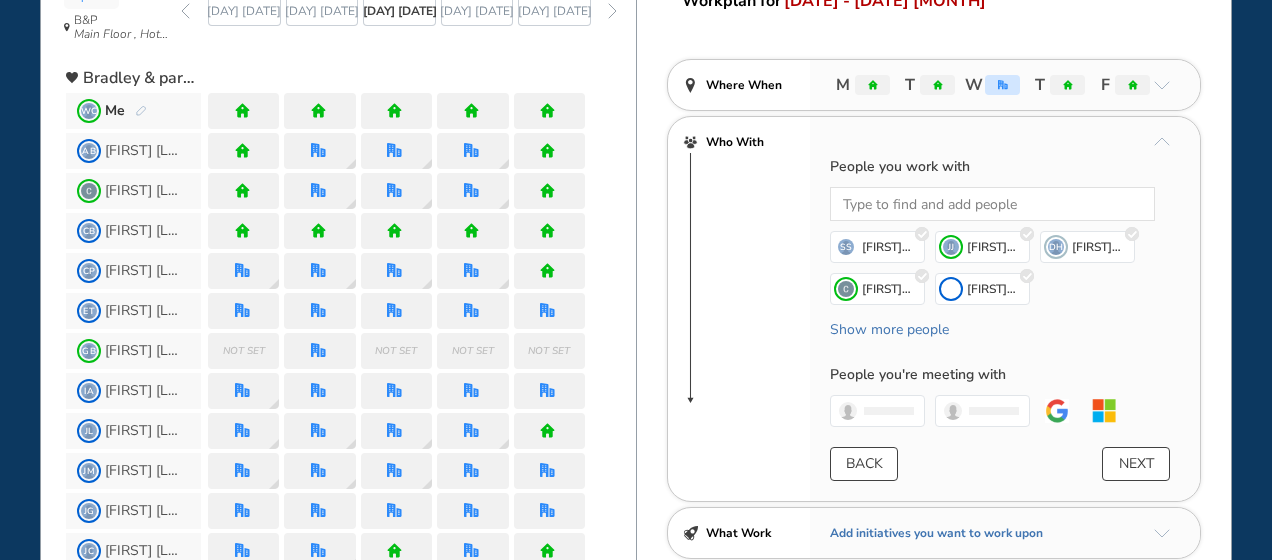 scroll, scrollTop: 186, scrollLeft: 0, axis: vertical 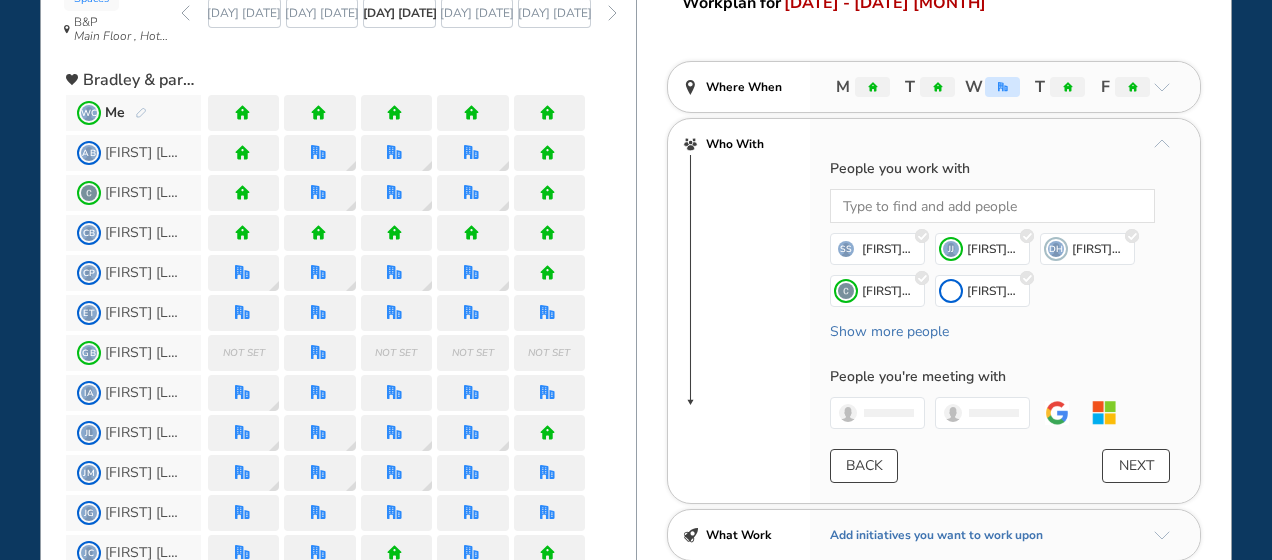 click at bounding box center [1162, 143] 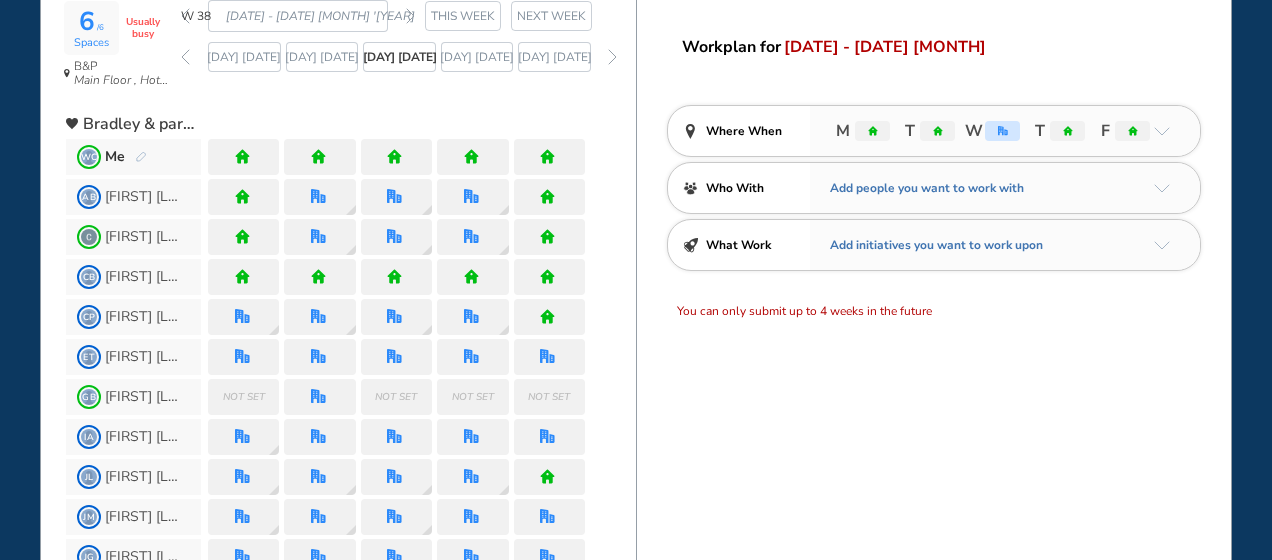 scroll, scrollTop: 0, scrollLeft: 0, axis: both 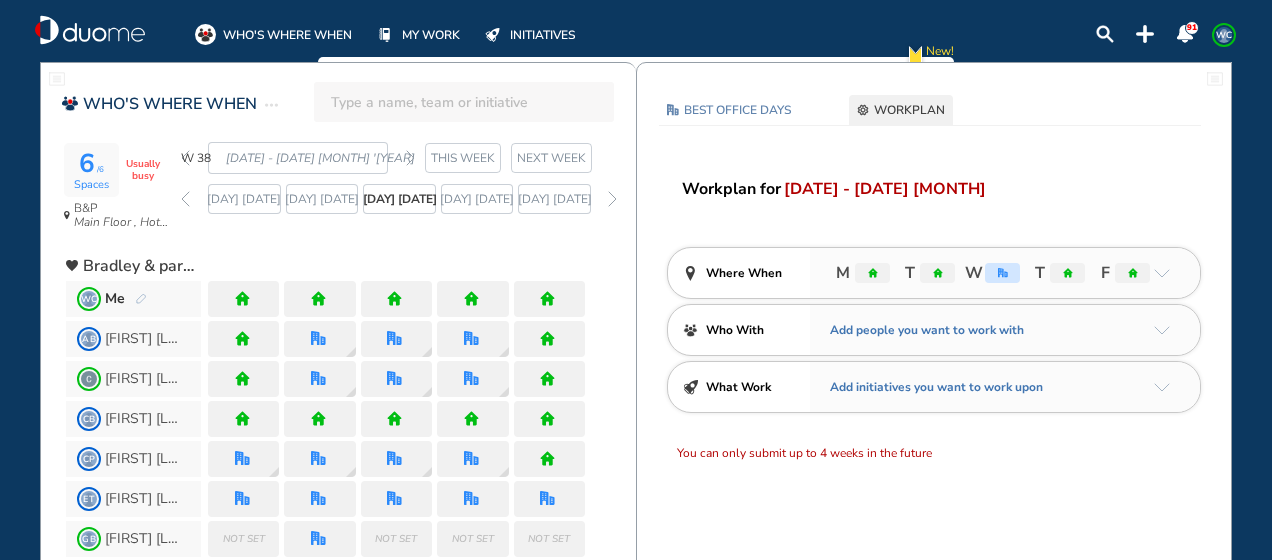 click on "WORKPLAN" at bounding box center (909, 110) 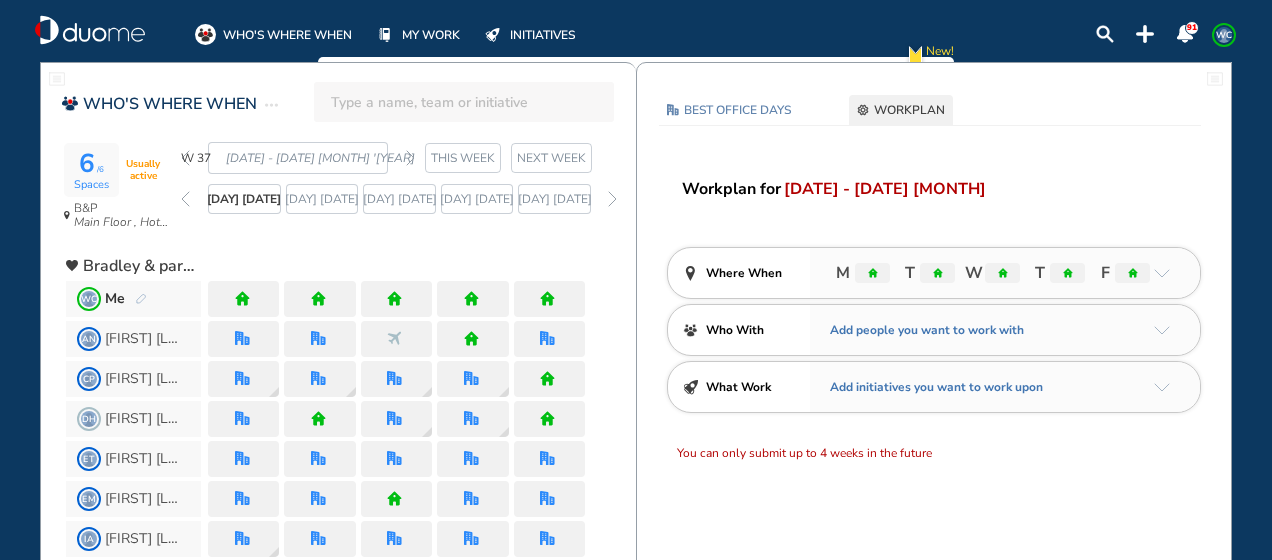 click at bounding box center [185, 158] 